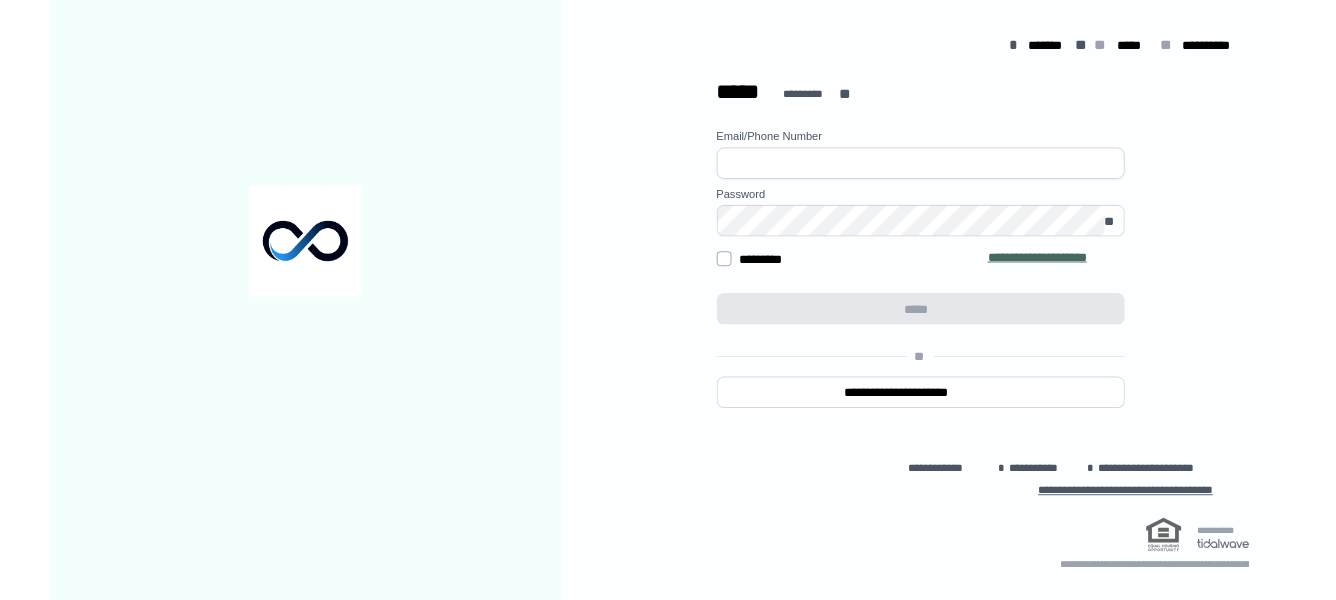 scroll, scrollTop: 0, scrollLeft: 0, axis: both 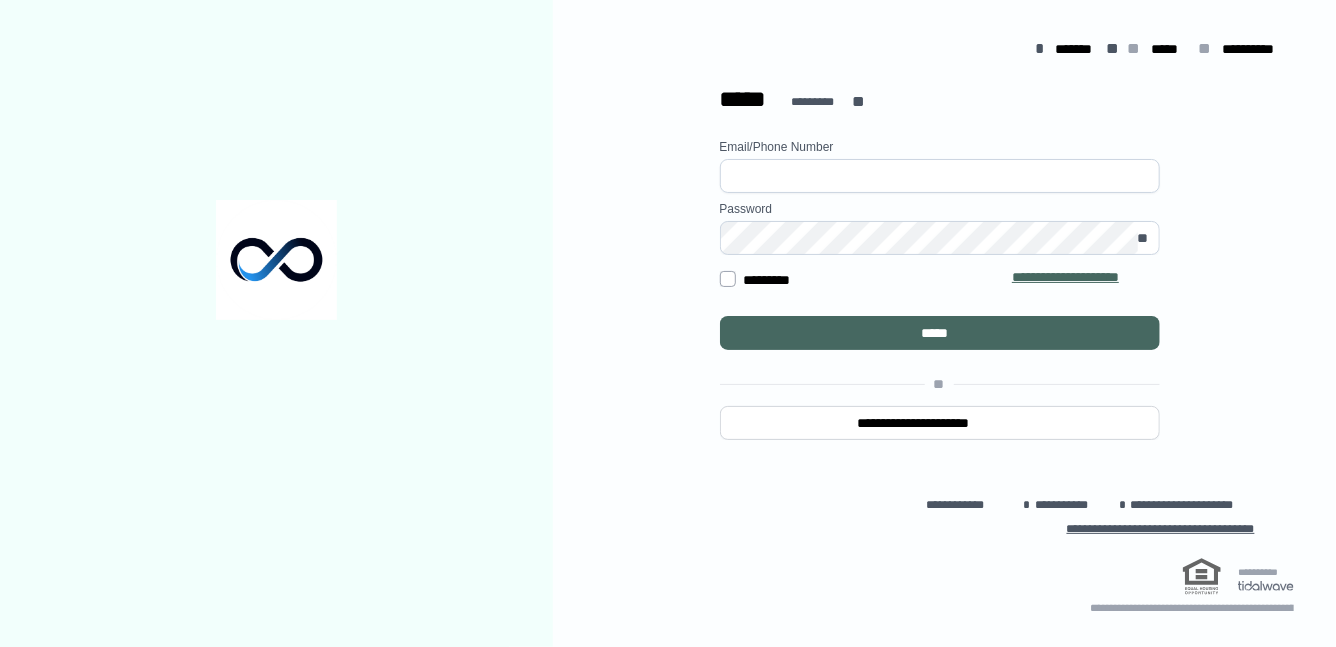 click at bounding box center (940, 176) 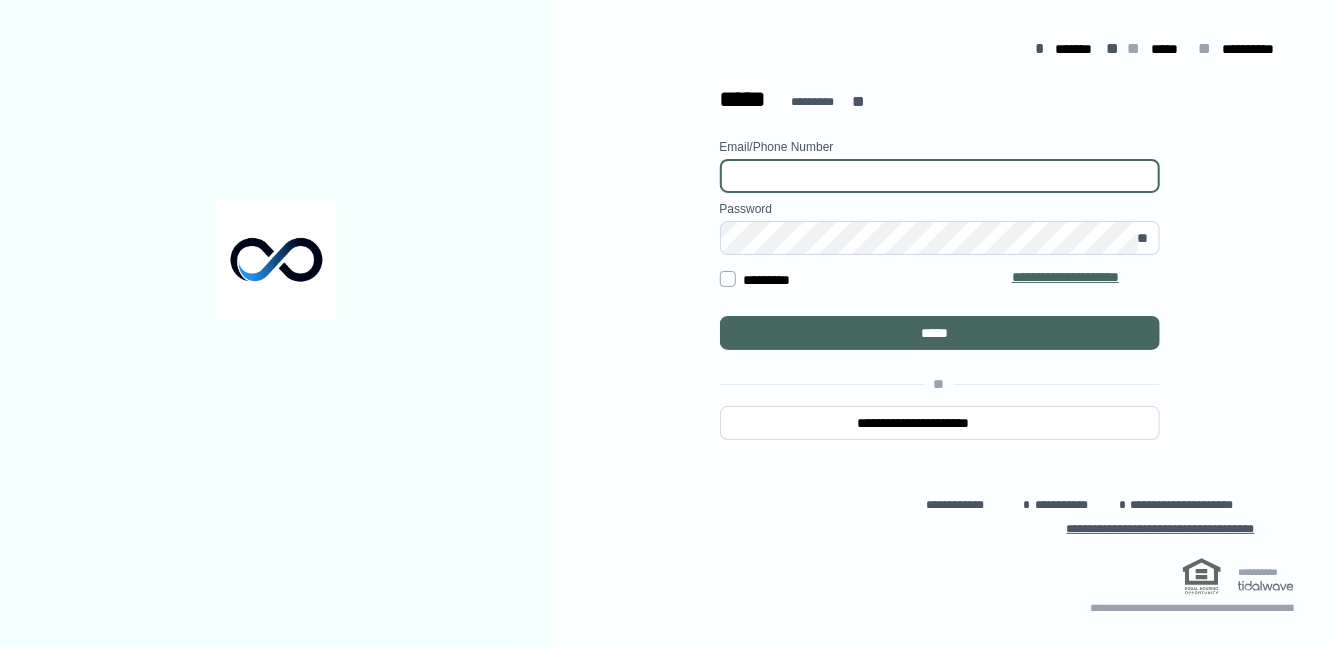 click at bounding box center [940, 176] 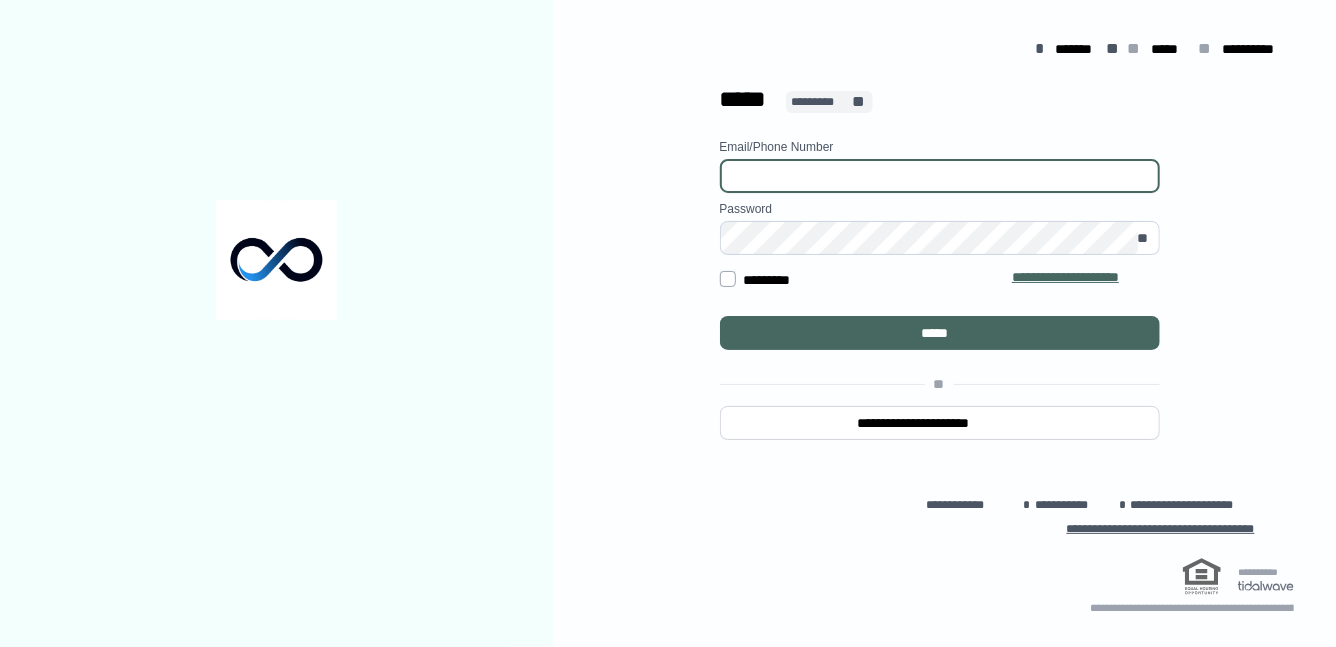 click on "*********" at bounding box center (820, 102) 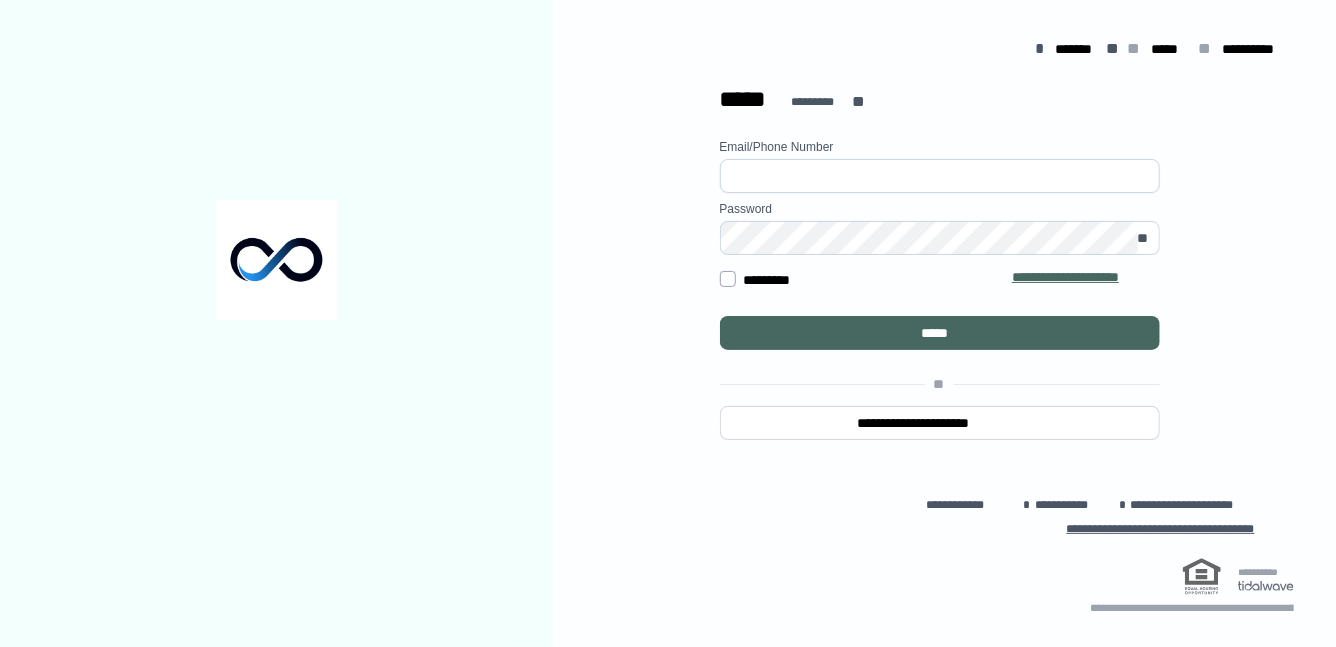 click at bounding box center [940, 176] 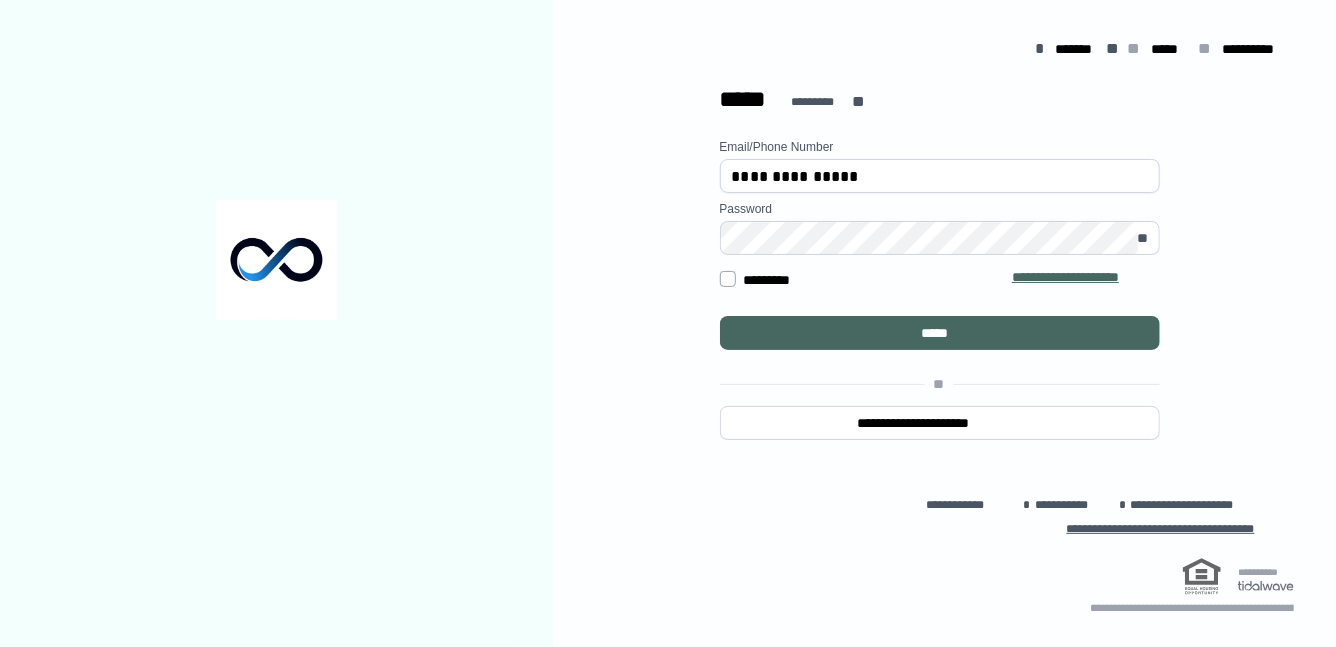 type on "**********" 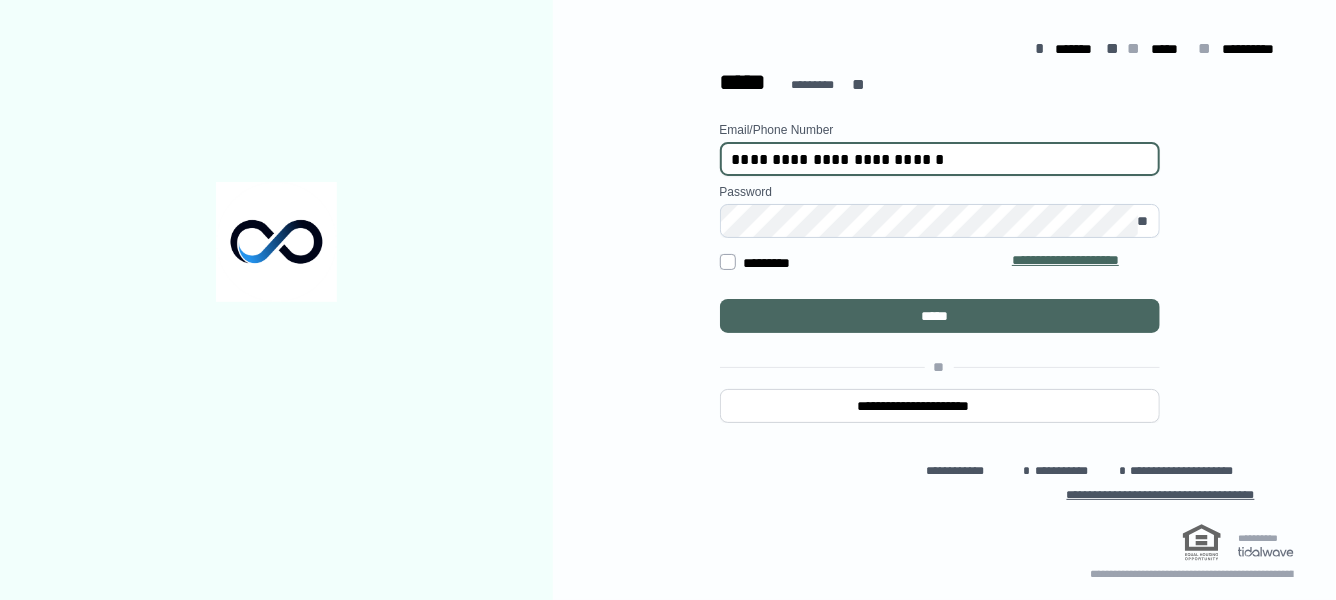click on "*****" at bounding box center [939, 316] 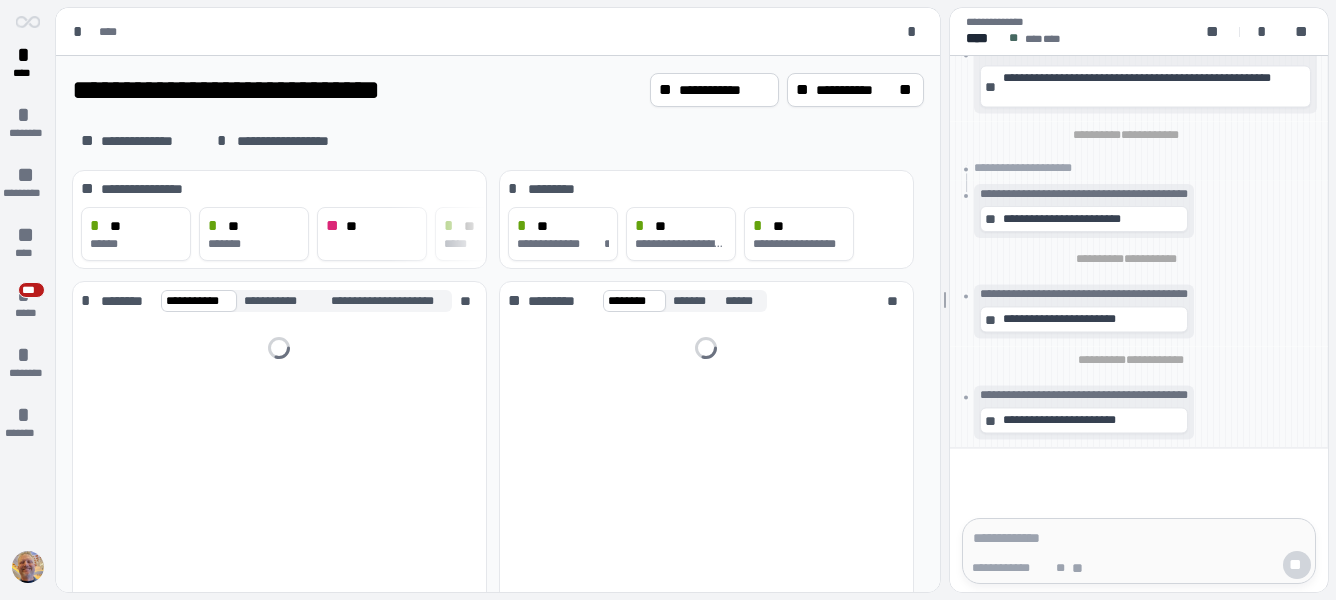 scroll, scrollTop: 0, scrollLeft: 0, axis: both 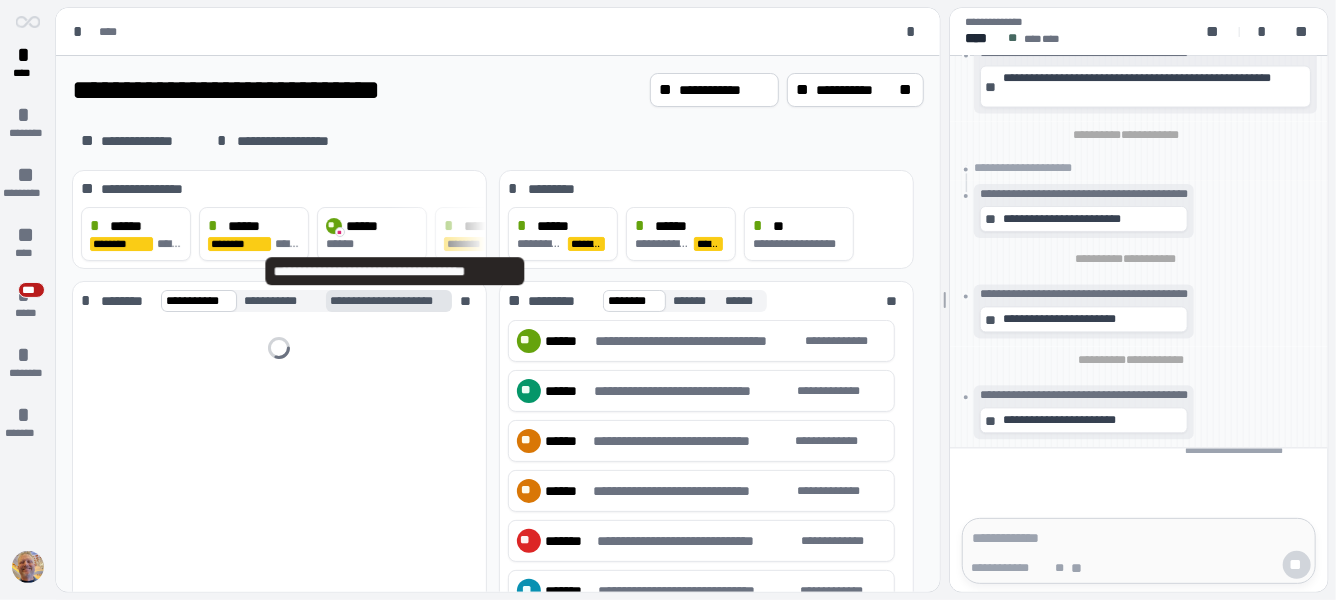 click on "**********" at bounding box center (396, 301) 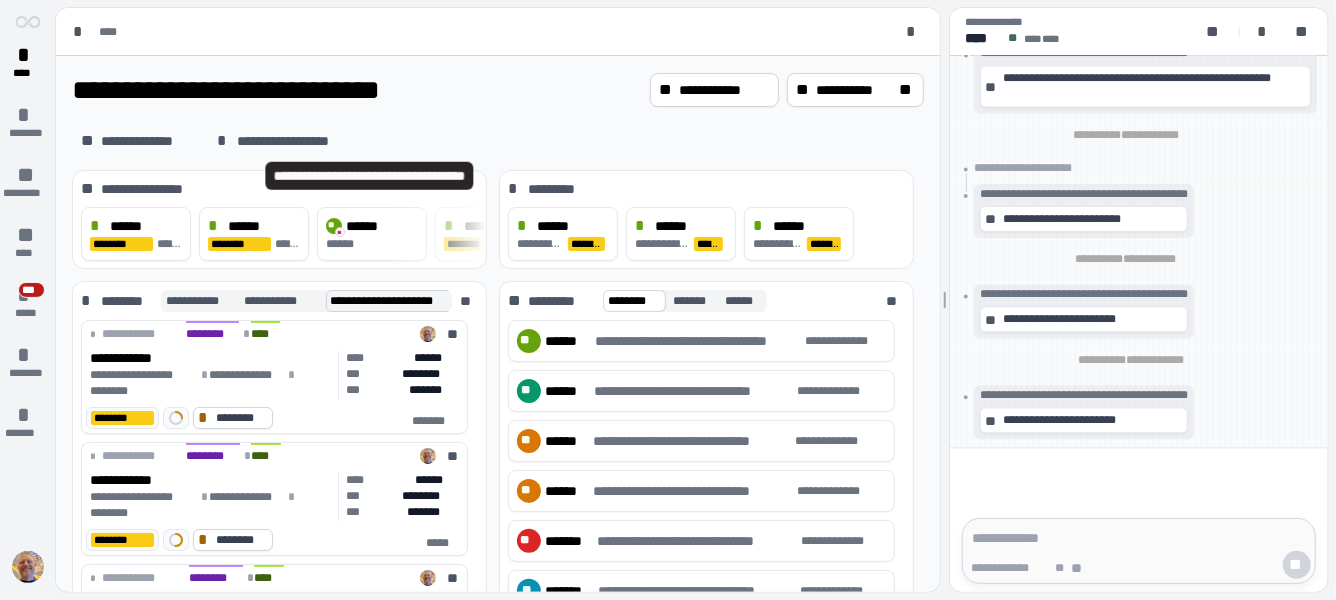scroll, scrollTop: 95, scrollLeft: 0, axis: vertical 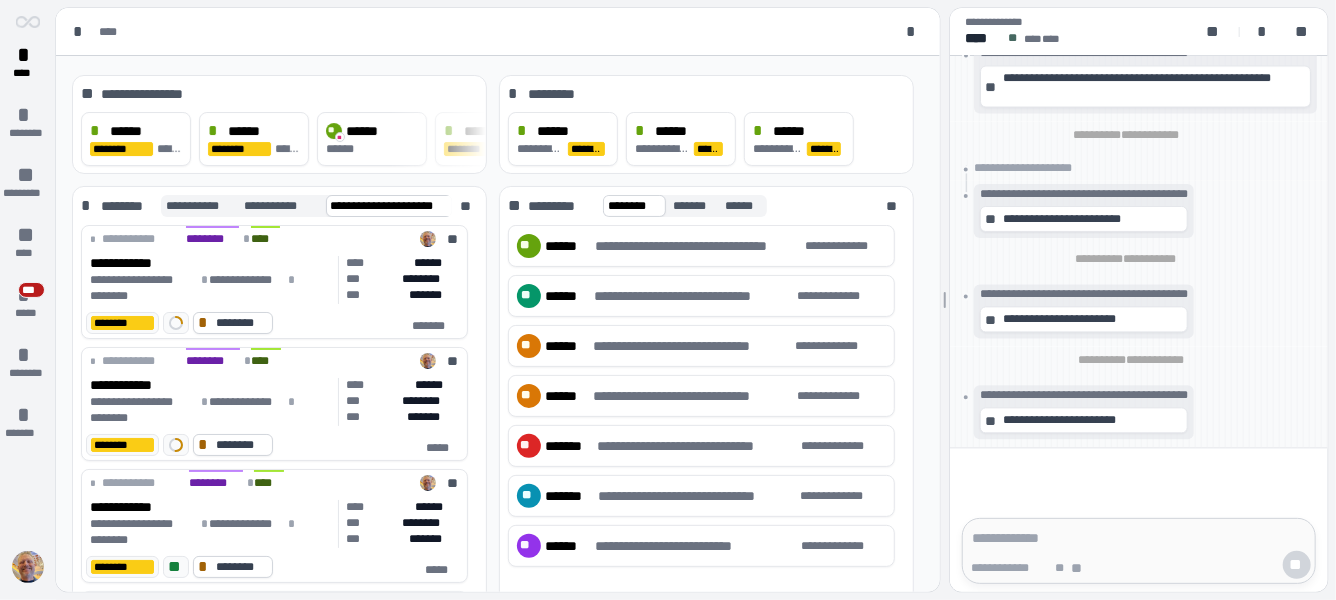 click on "**********" at bounding box center [210, 288] 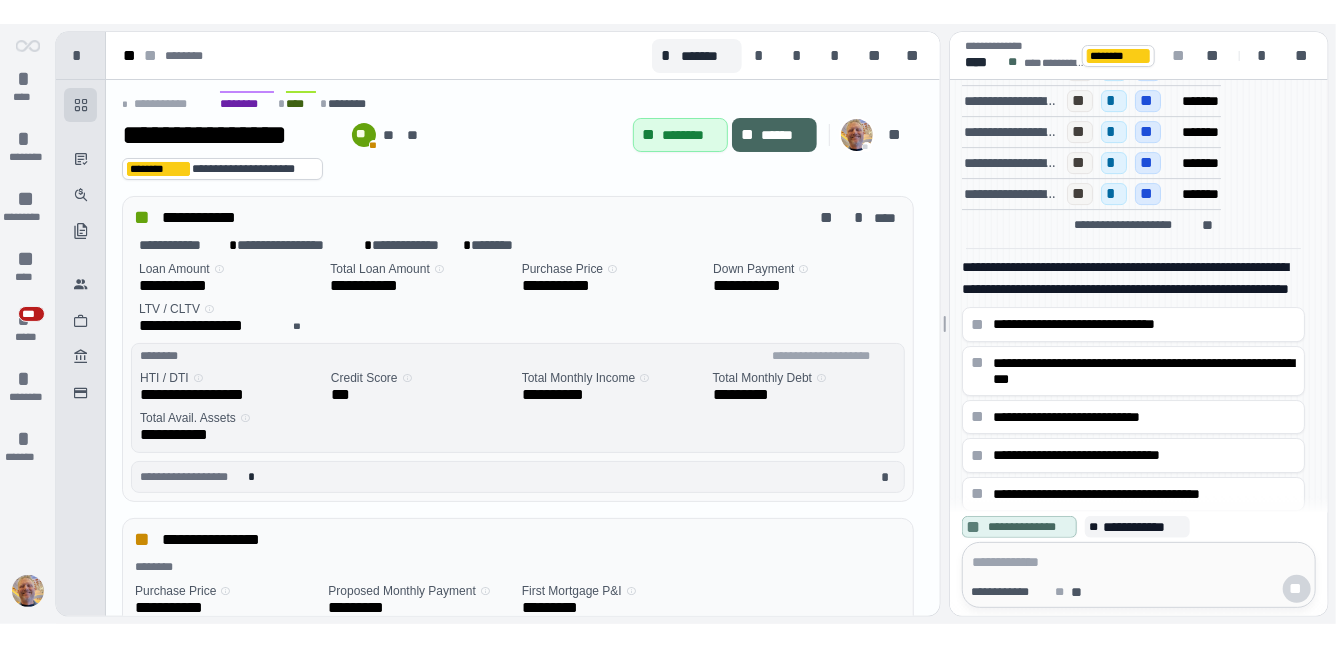 scroll, scrollTop: 0, scrollLeft: 0, axis: both 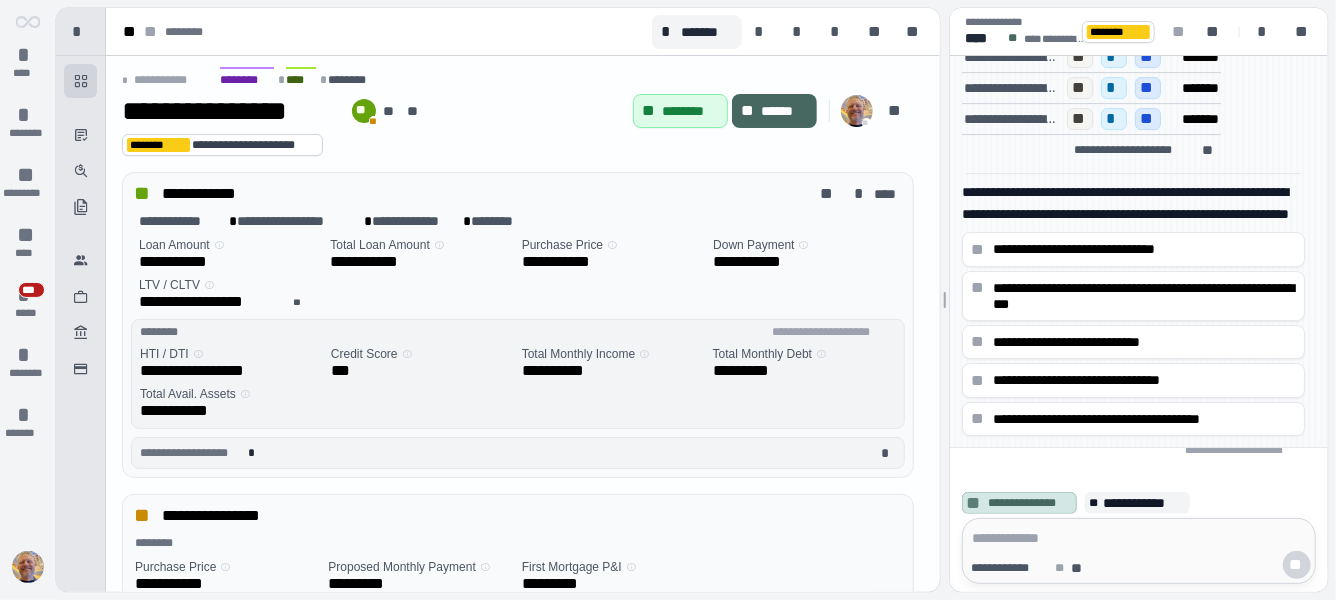 click on "**********" at bounding box center (1030, 503) 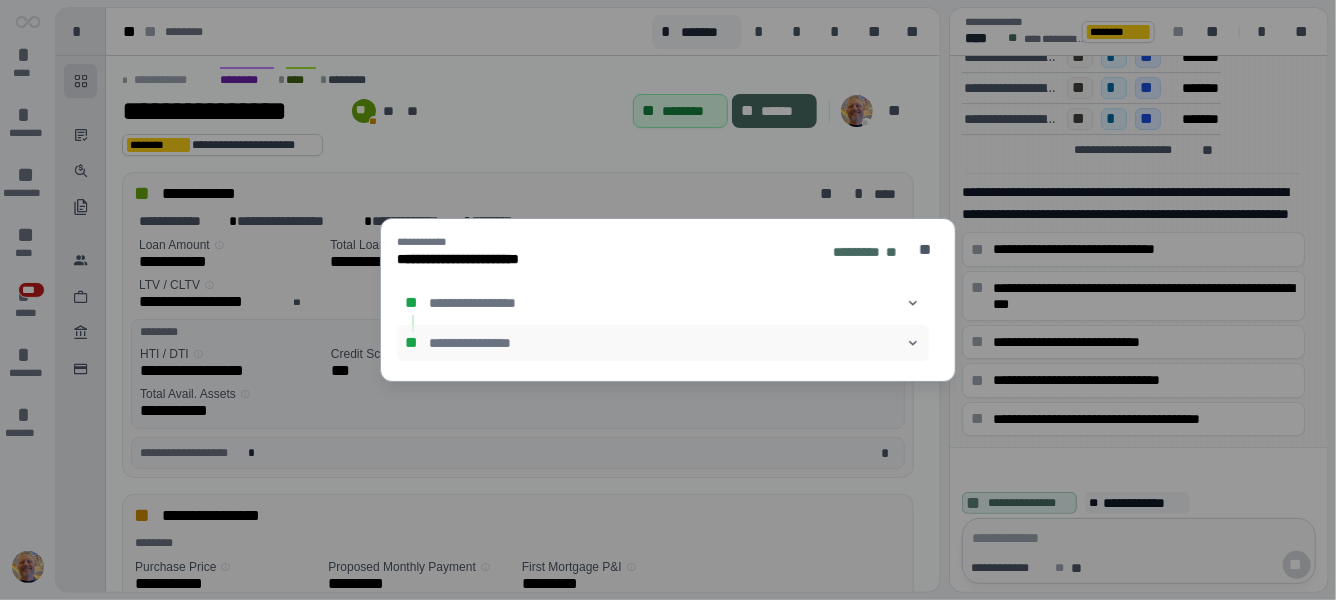 click on "󰅀" at bounding box center (913, 343) 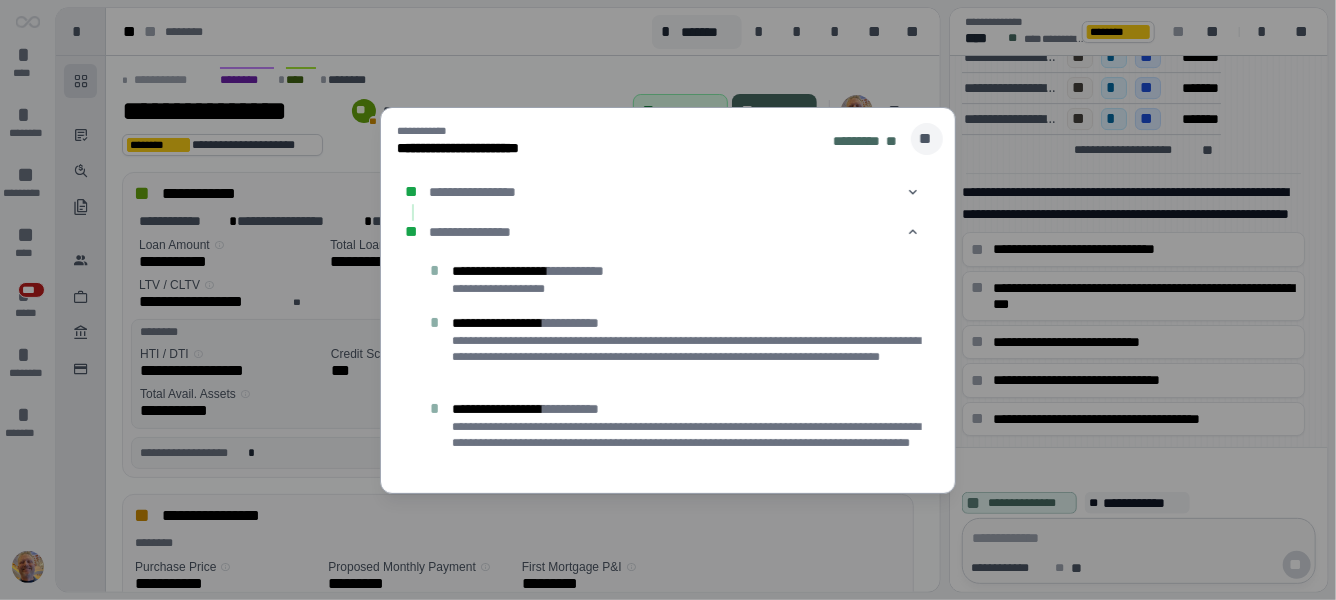 click on "**" at bounding box center (927, 138) 